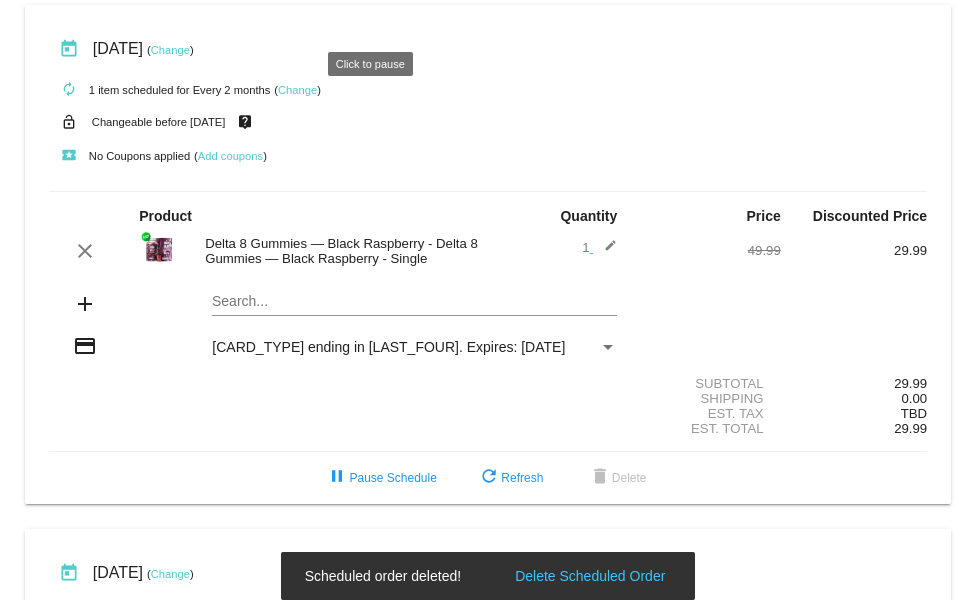 scroll, scrollTop: 0, scrollLeft: 0, axis: both 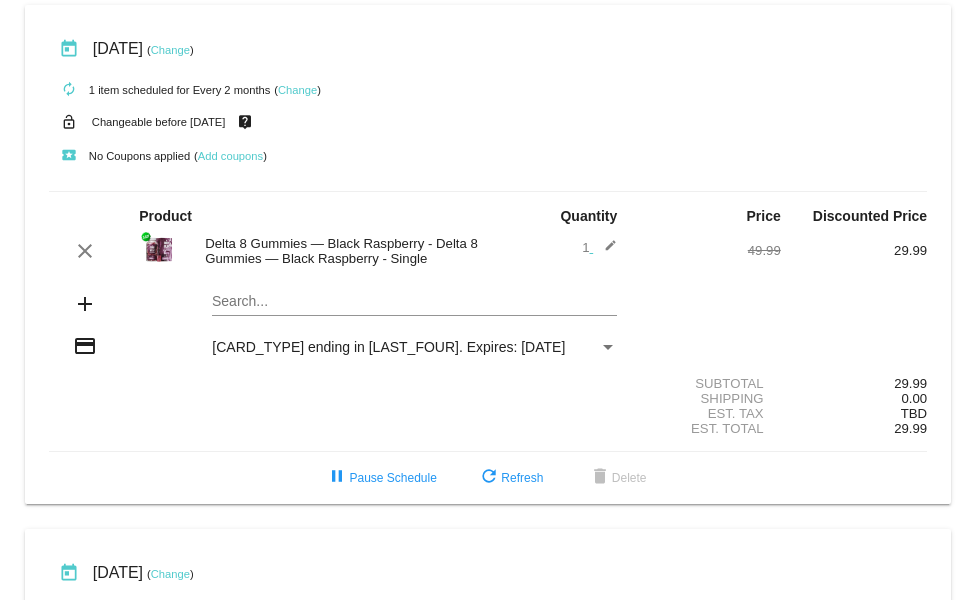 click on "Change" 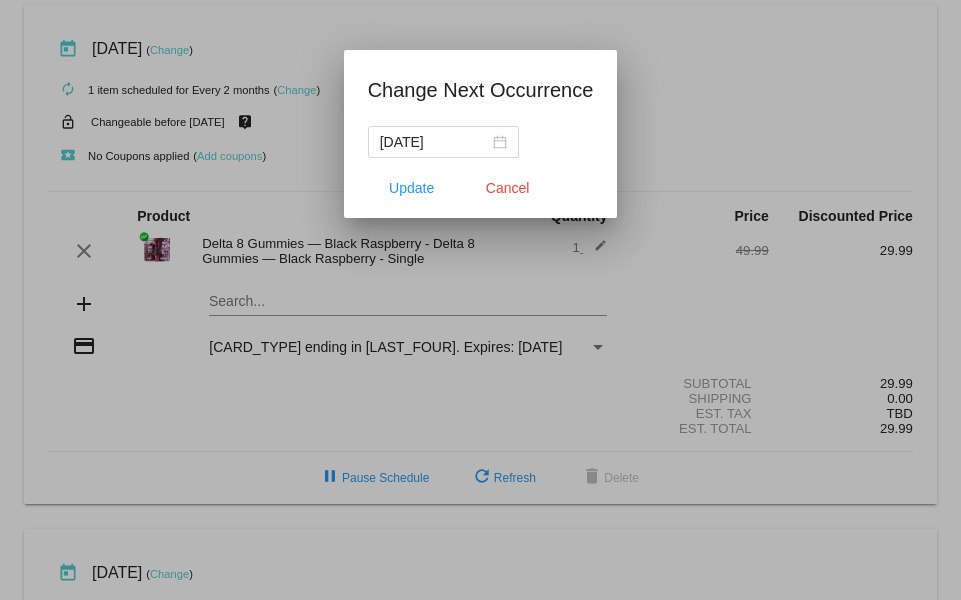 click at bounding box center (480, 300) 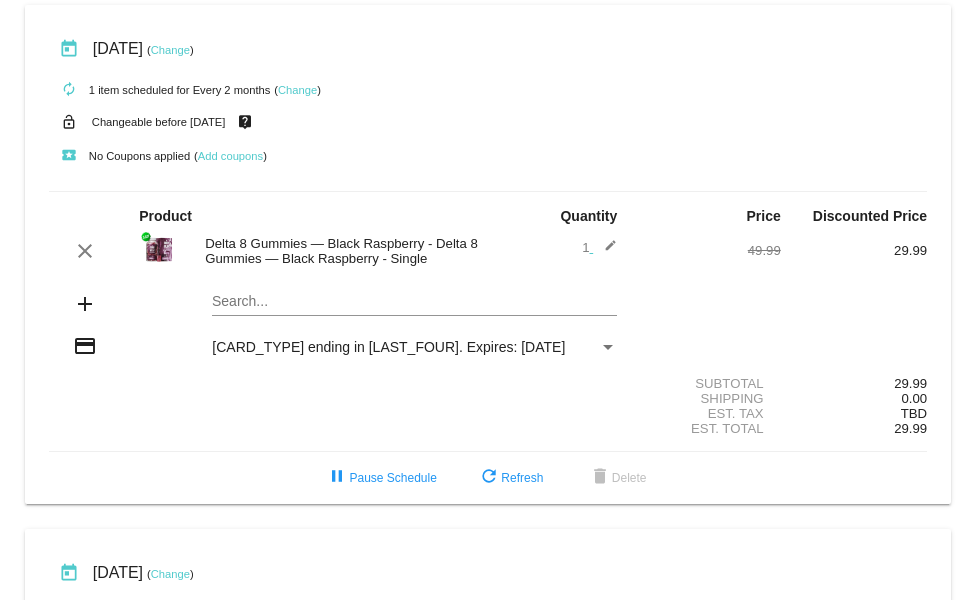 click on "Change" 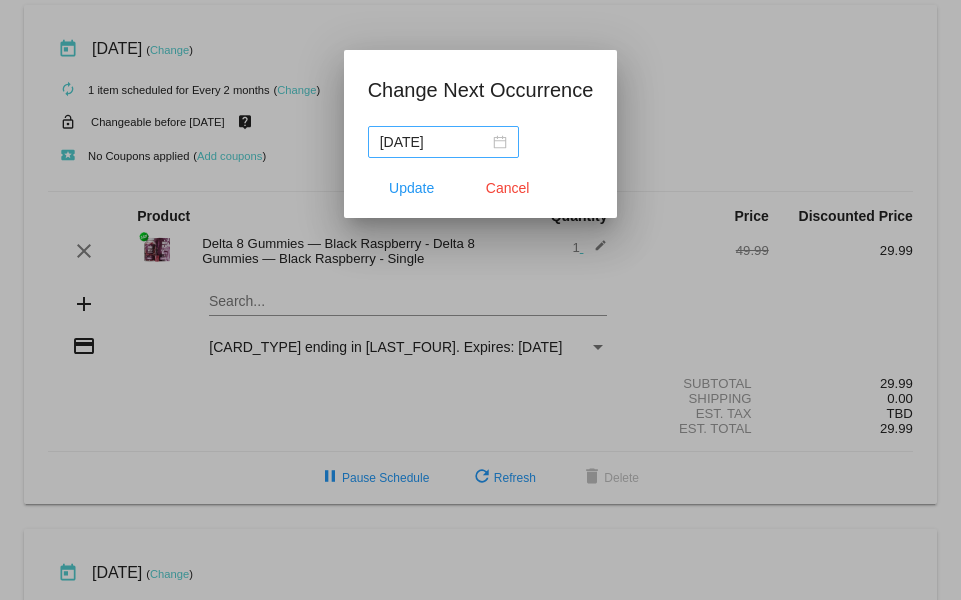 click on "2025-08-17" at bounding box center (443, 142) 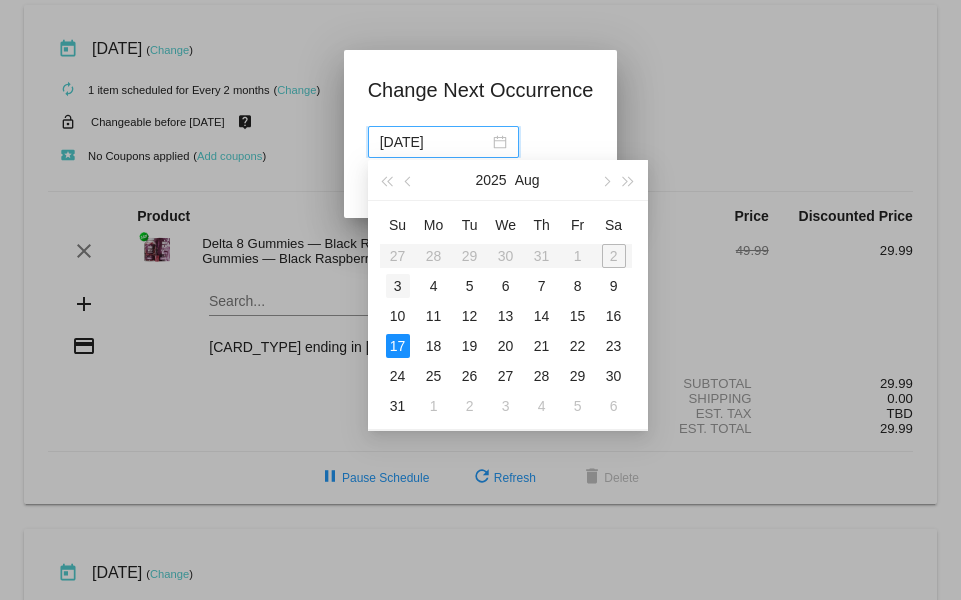 click on "3" at bounding box center [398, 286] 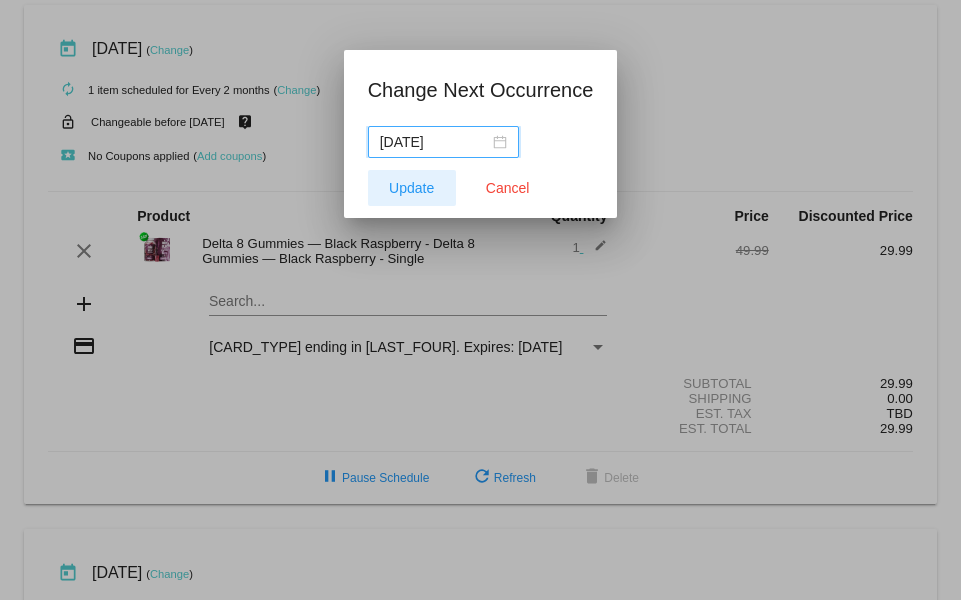 click on "Update" 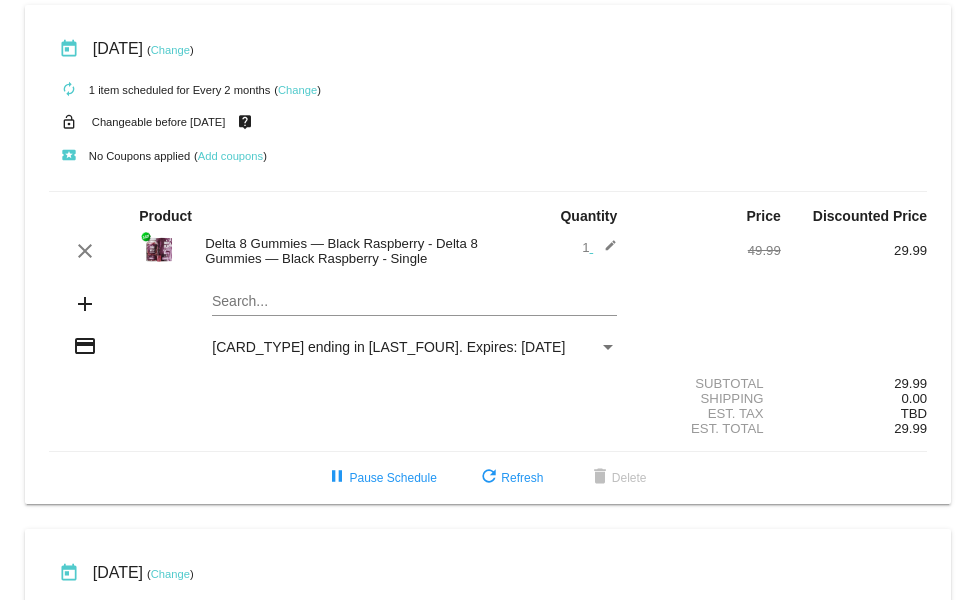 click on "today
Aug 18 2025
( Change )" 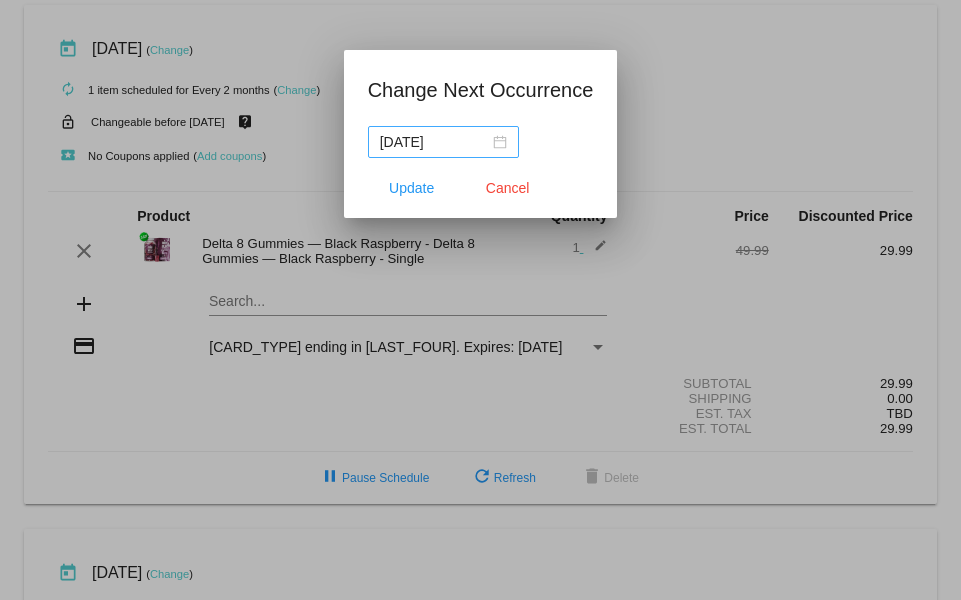 click on "2025-08-17" at bounding box center (443, 142) 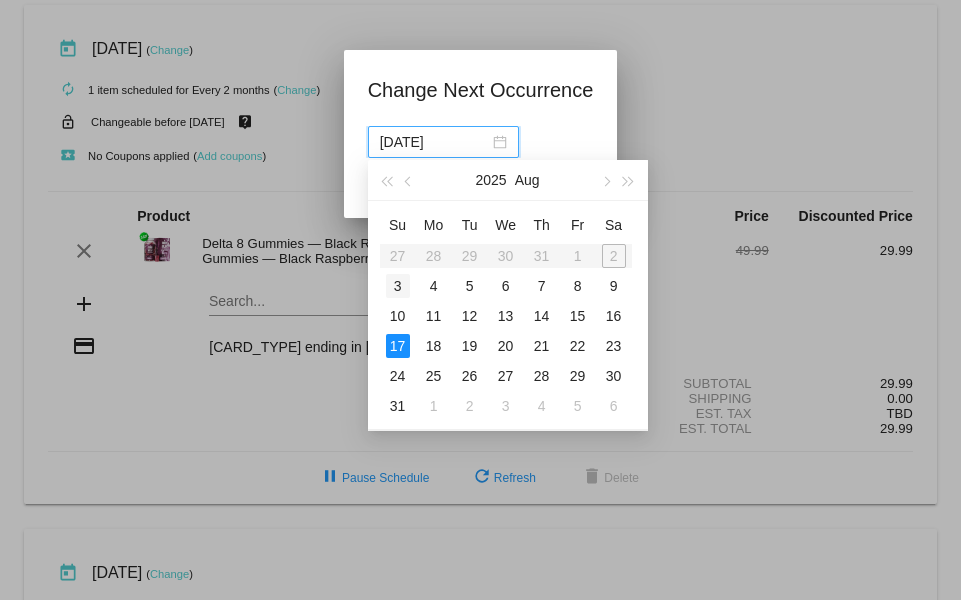 click on "3" at bounding box center [398, 286] 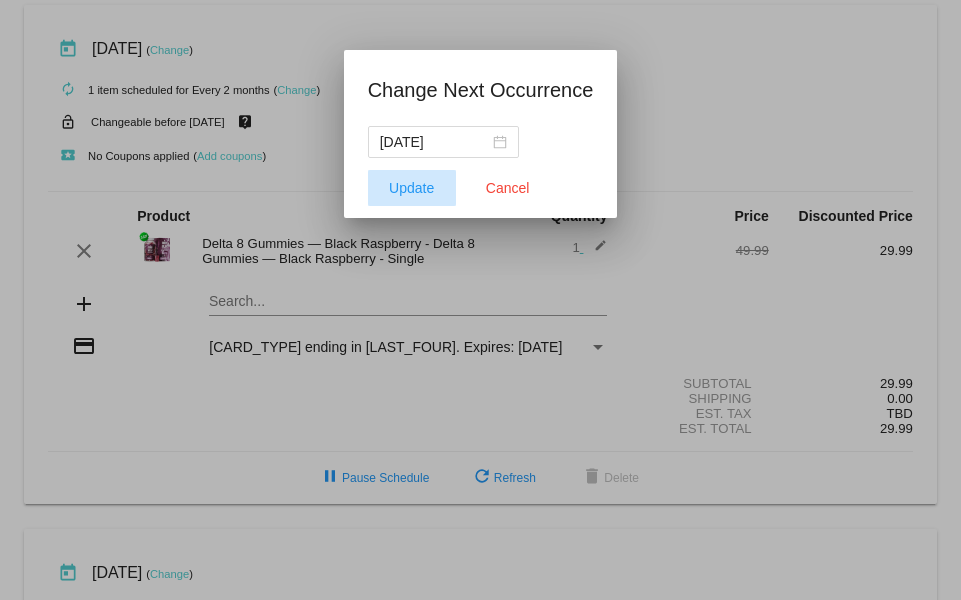 click on "Update" 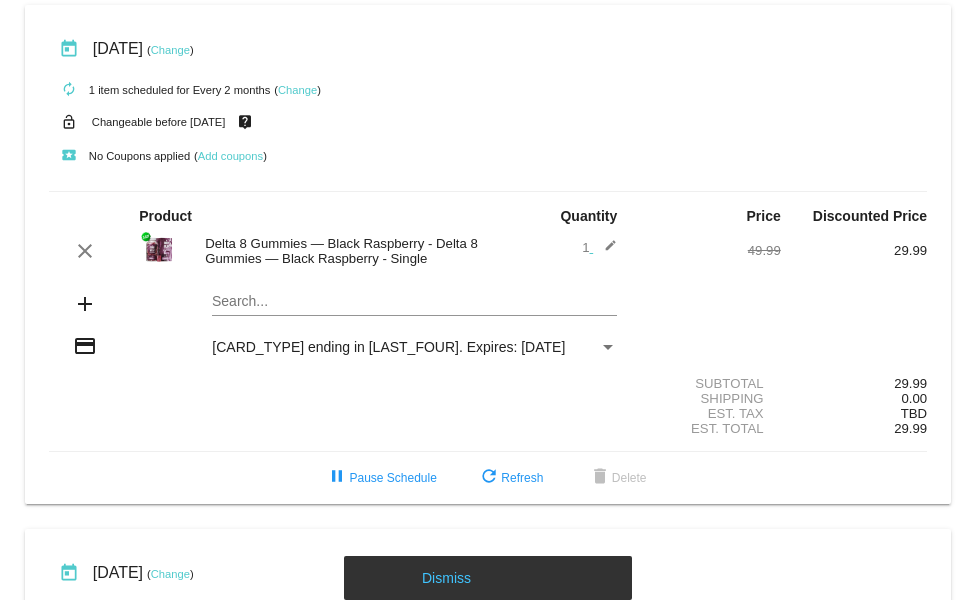 drag, startPoint x: 352, startPoint y: 568, endPoint x: 604, endPoint y: 570, distance: 252.00793 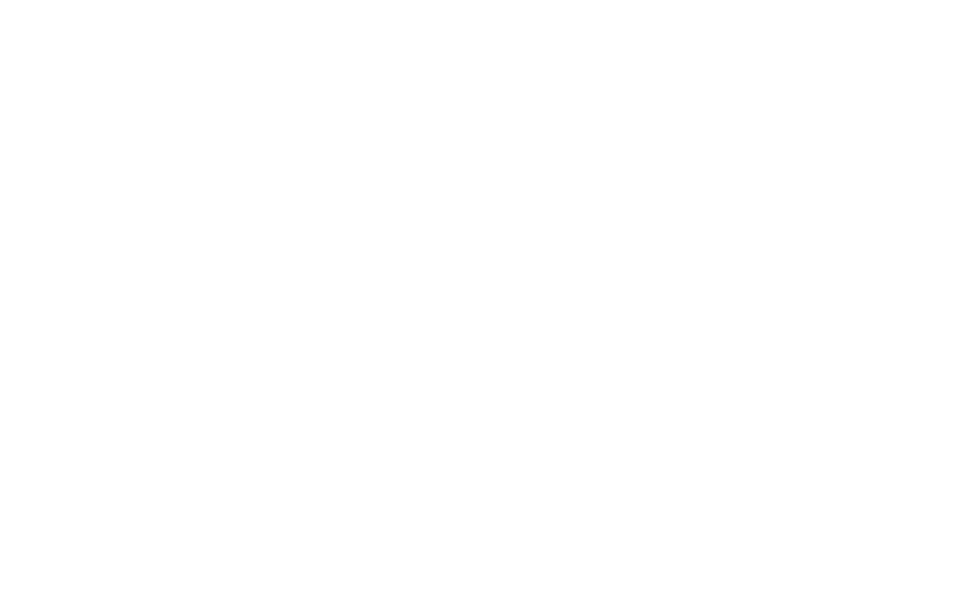 scroll, scrollTop: 0, scrollLeft: 0, axis: both 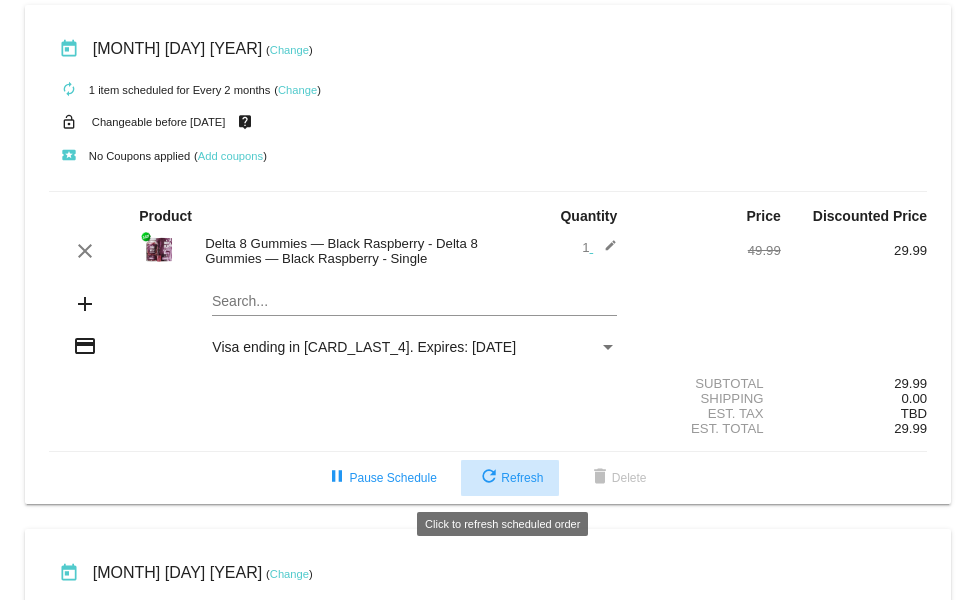 click on "refresh  Refresh" 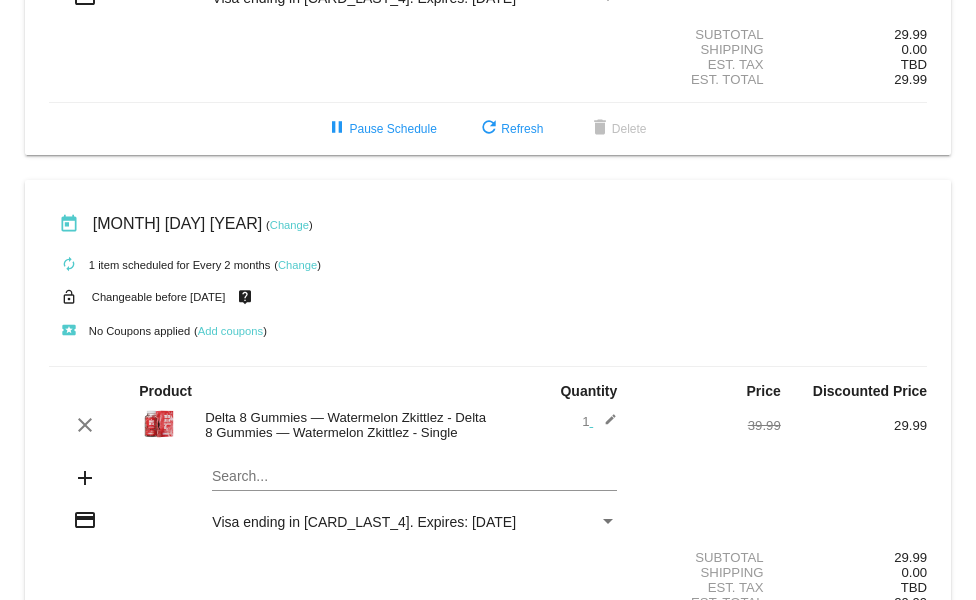 scroll, scrollTop: 368, scrollLeft: 0, axis: vertical 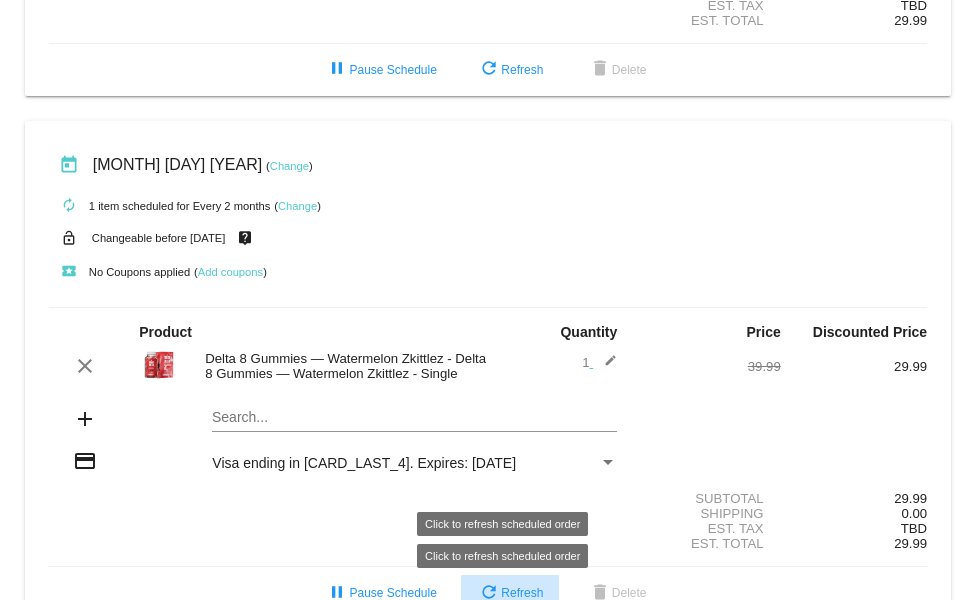 click on "refresh  Refresh" 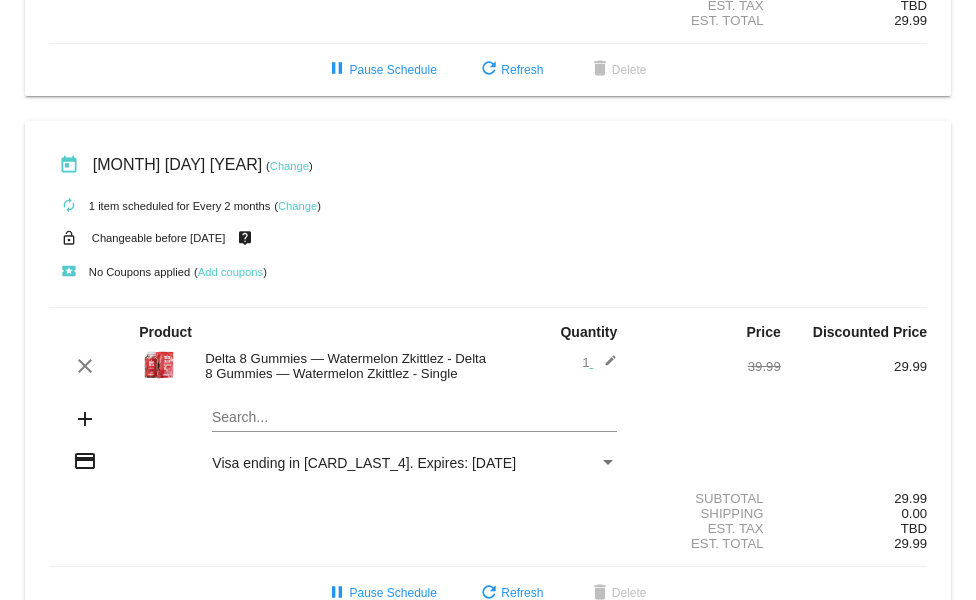 click on "Change" 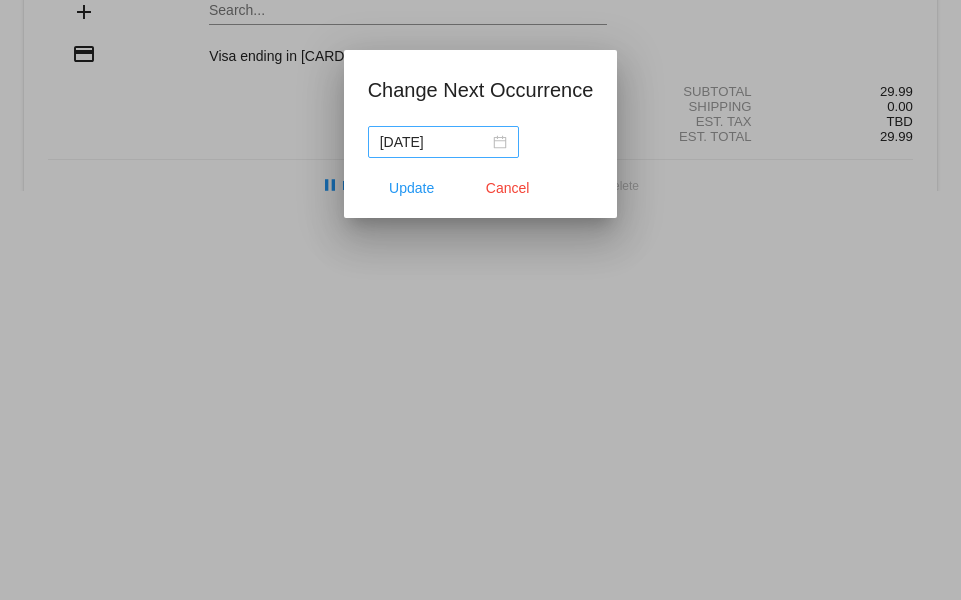 click on "2025-09-18" at bounding box center [443, 142] 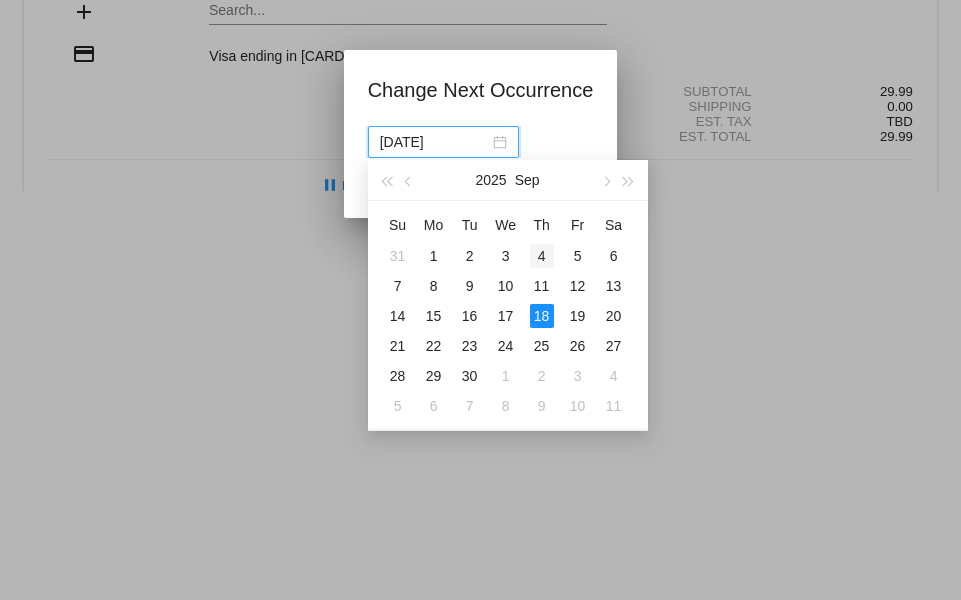 click on "4" at bounding box center (542, 256) 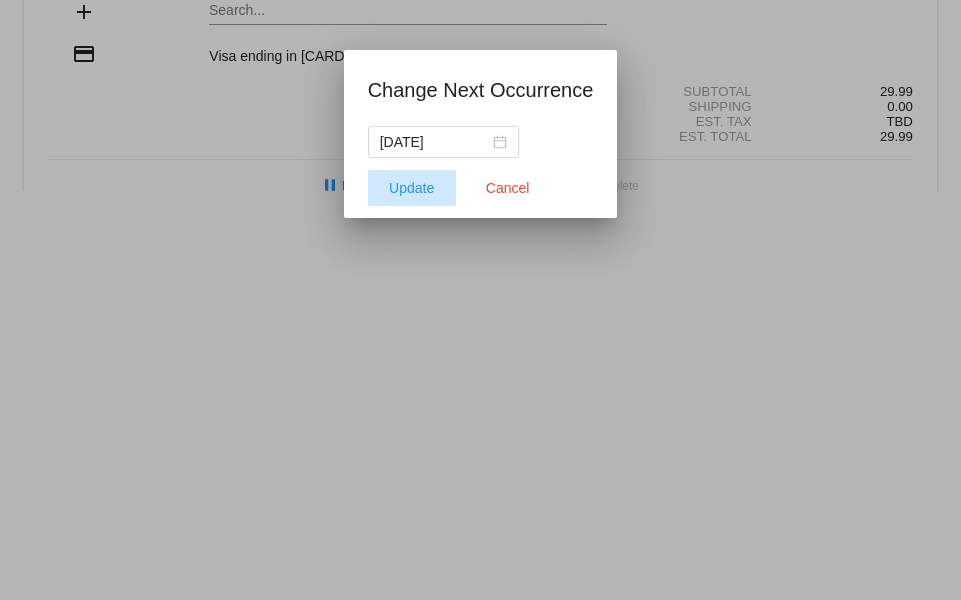 click on "Update" 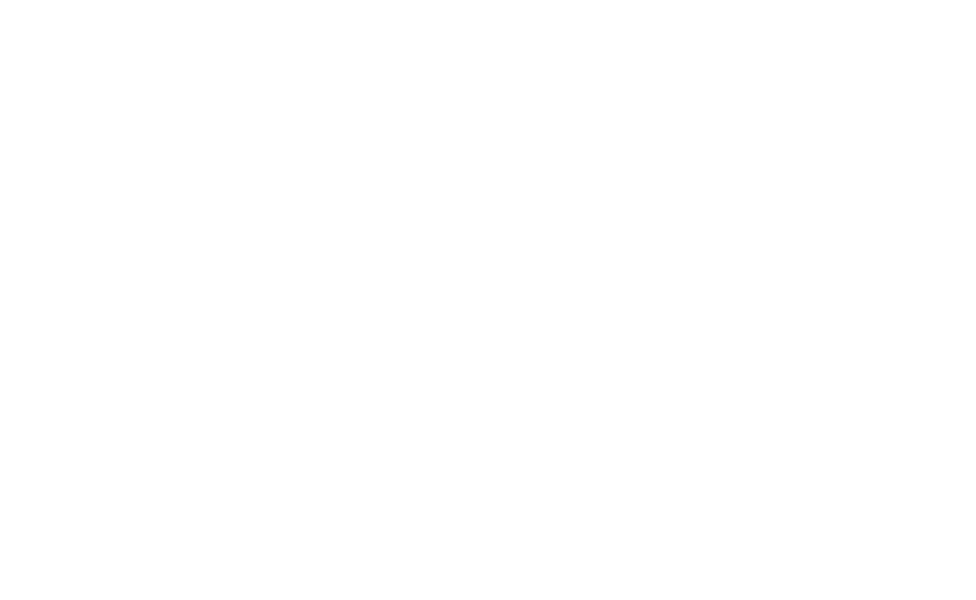 scroll, scrollTop: 0, scrollLeft: 0, axis: both 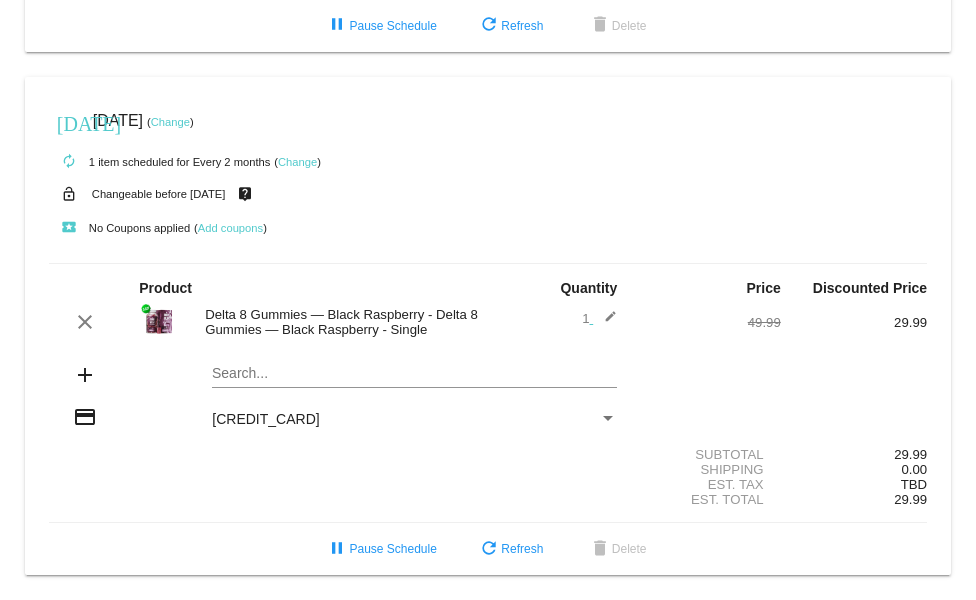 click on "Change" 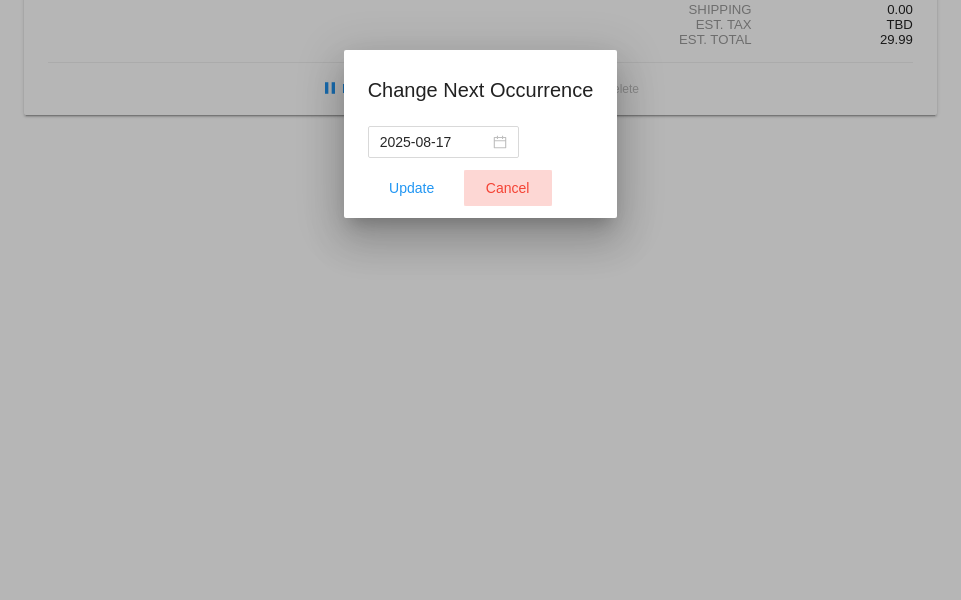click on "Cancel" 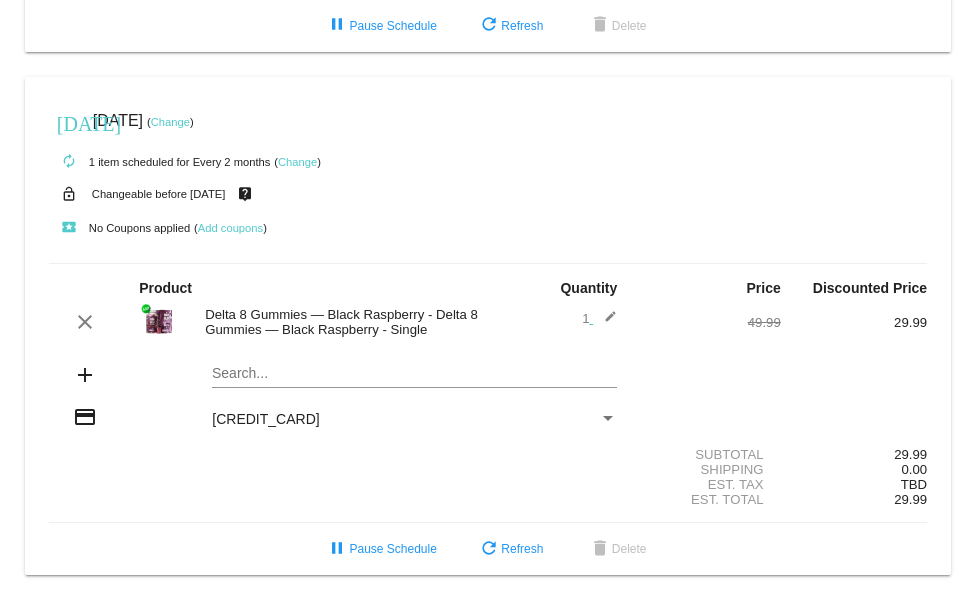 scroll, scrollTop: 460, scrollLeft: 0, axis: vertical 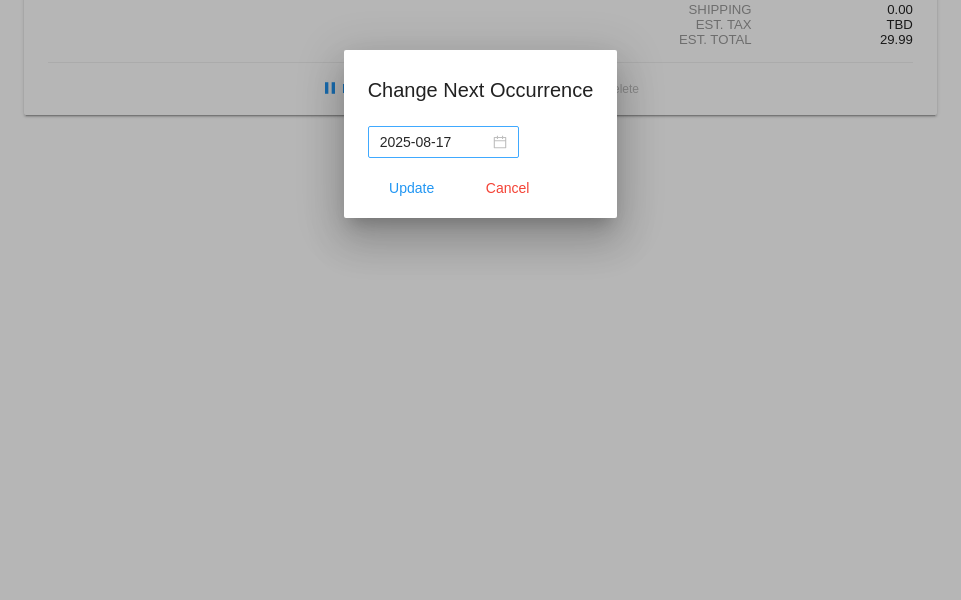click on "2025-08-17" at bounding box center [443, 142] 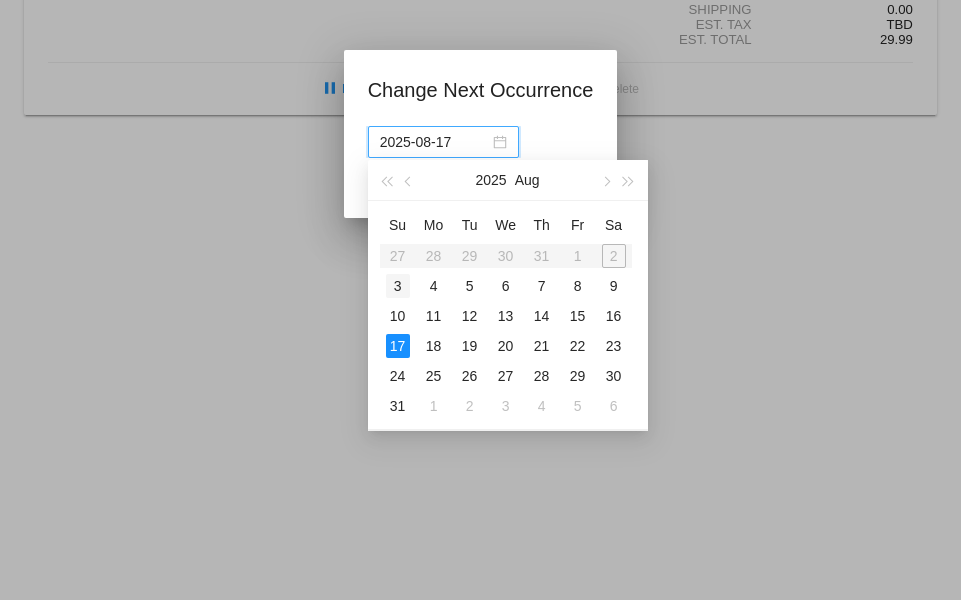 click on "3" at bounding box center (398, 286) 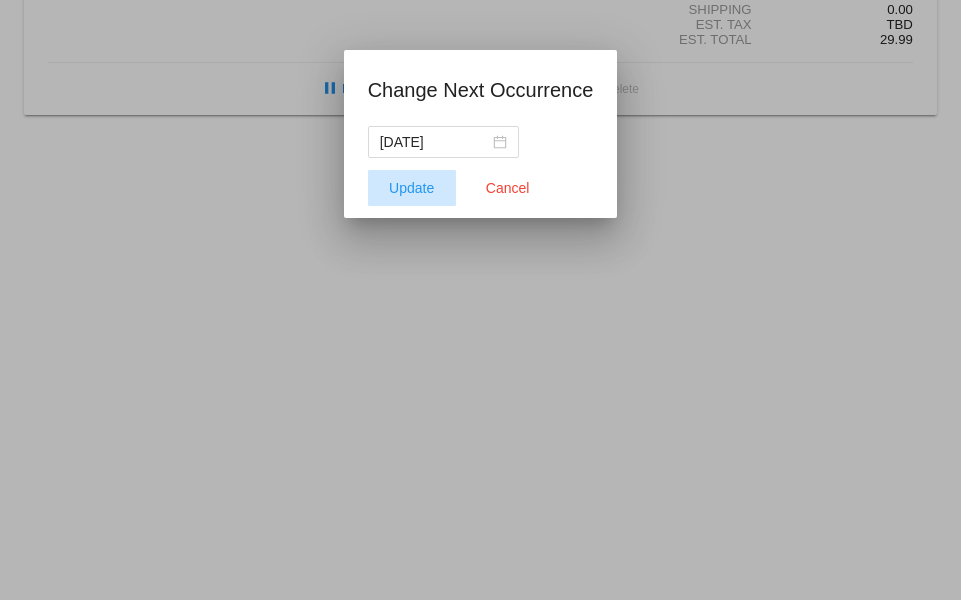 click on "Update" 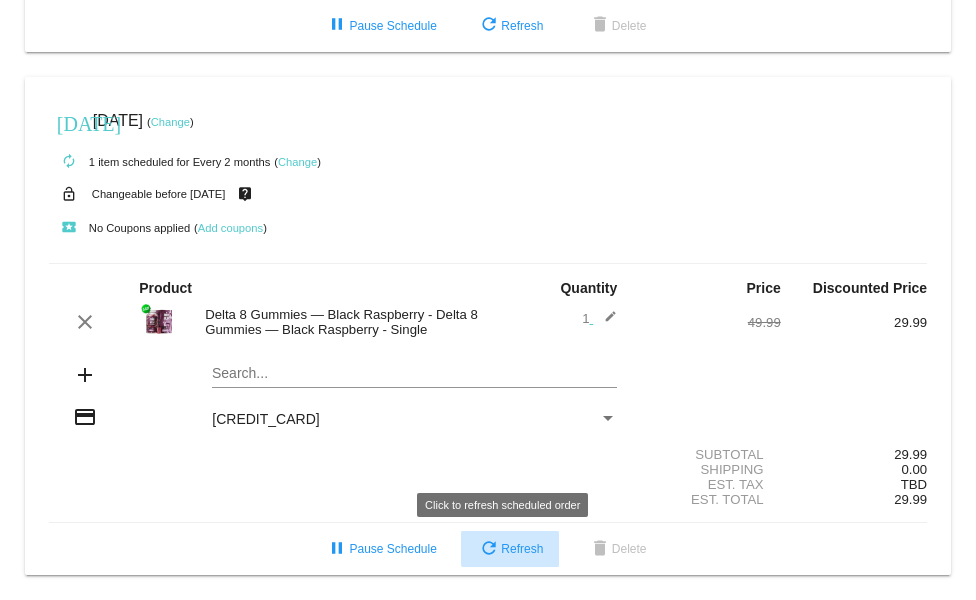 click on "refresh  Refresh" 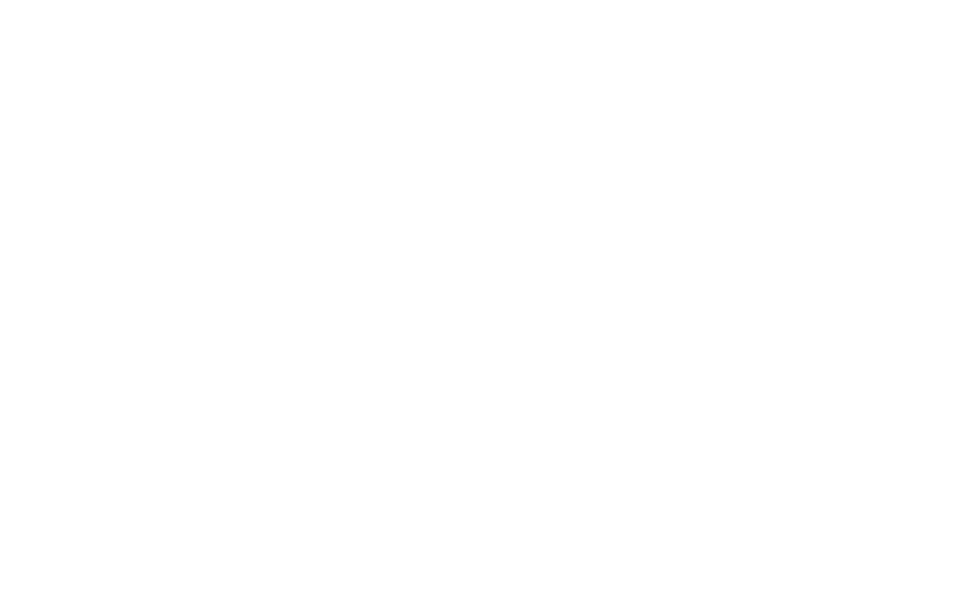 scroll, scrollTop: 0, scrollLeft: 0, axis: both 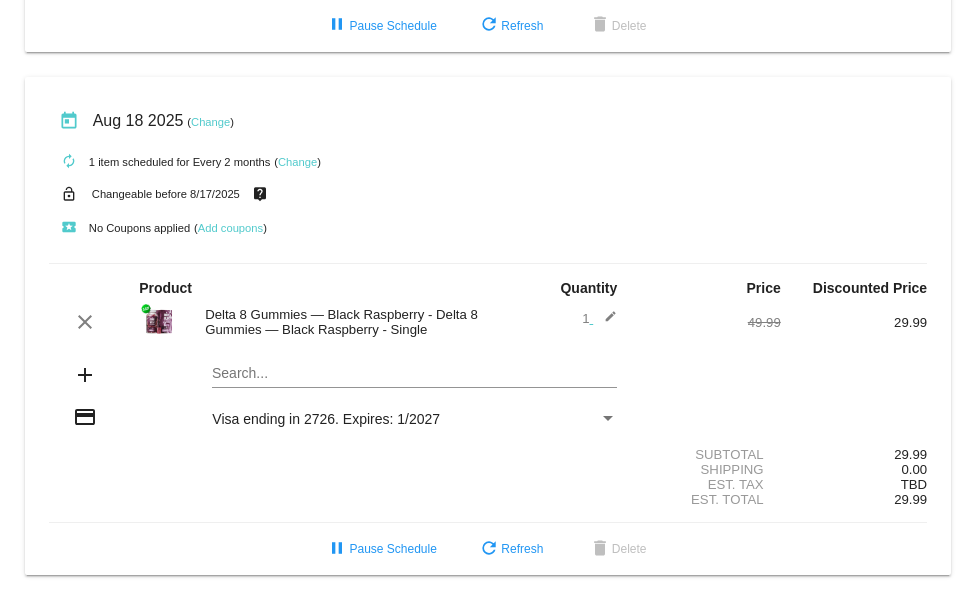 click on "Change" 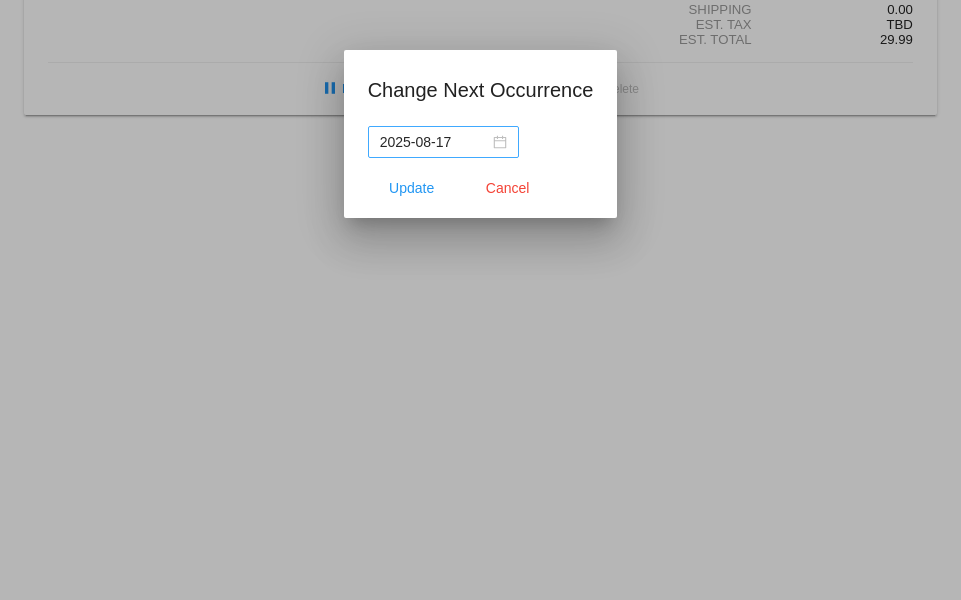 click on "2025-08-17" at bounding box center [443, 142] 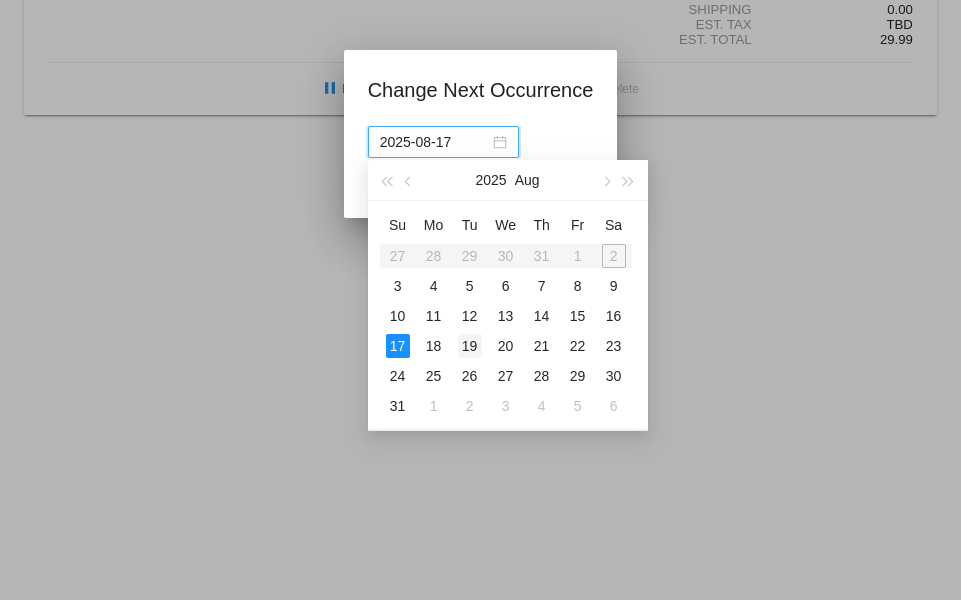 click on "19" at bounding box center [470, 346] 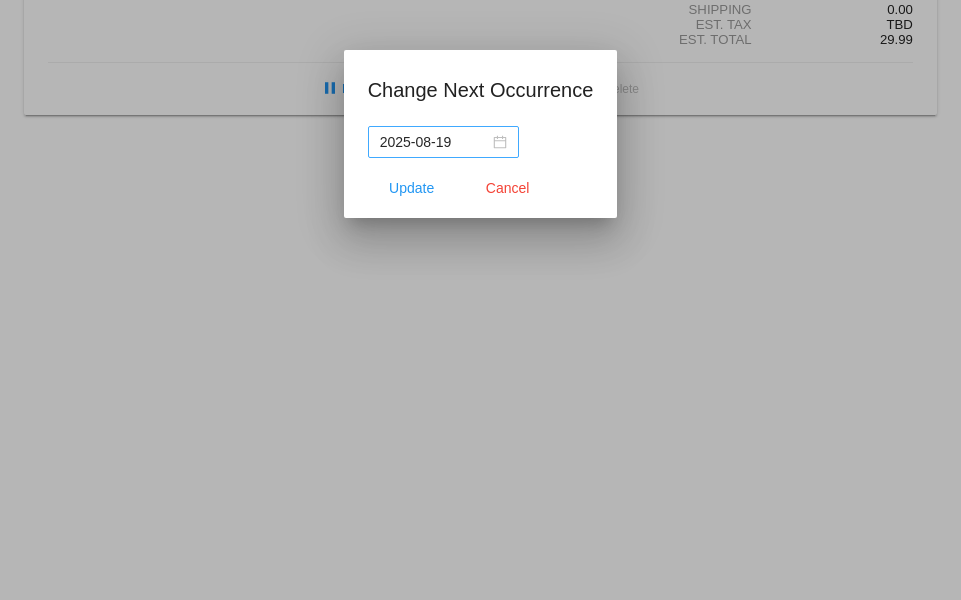 click on "2025-08-19" at bounding box center (443, 142) 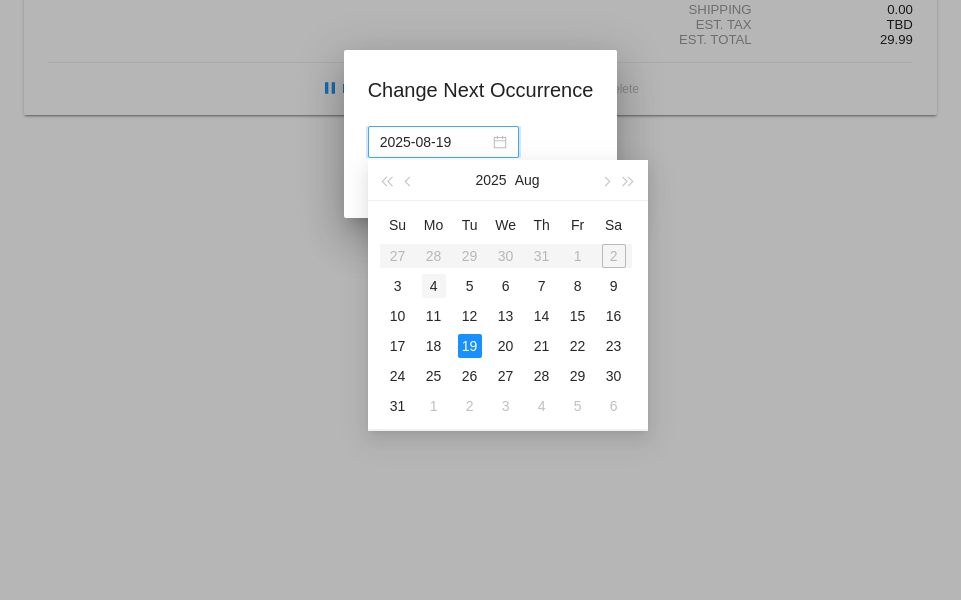 click on "4" at bounding box center (434, 286) 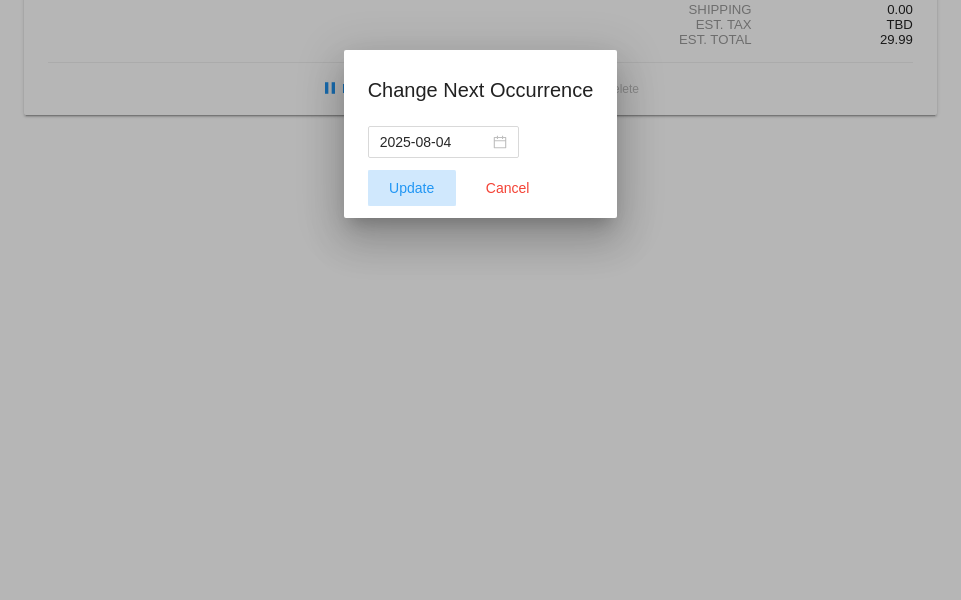 click on "Update" 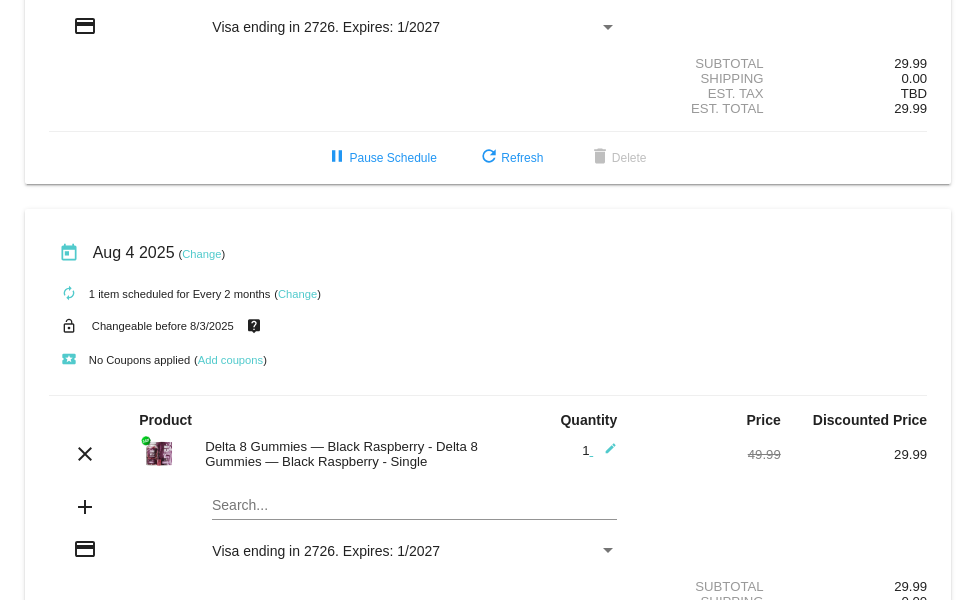 scroll, scrollTop: 460, scrollLeft: 0, axis: vertical 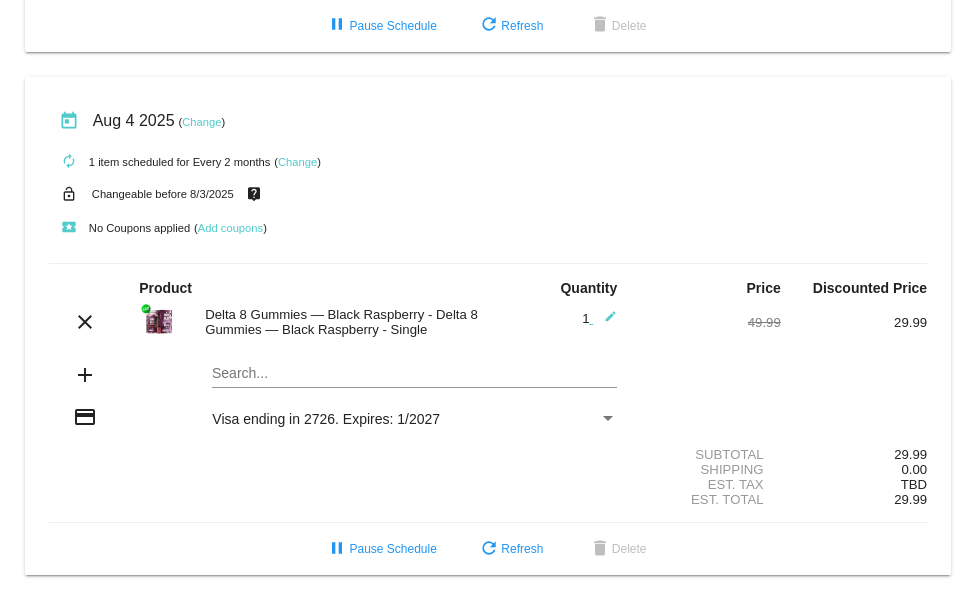 click on "Change" 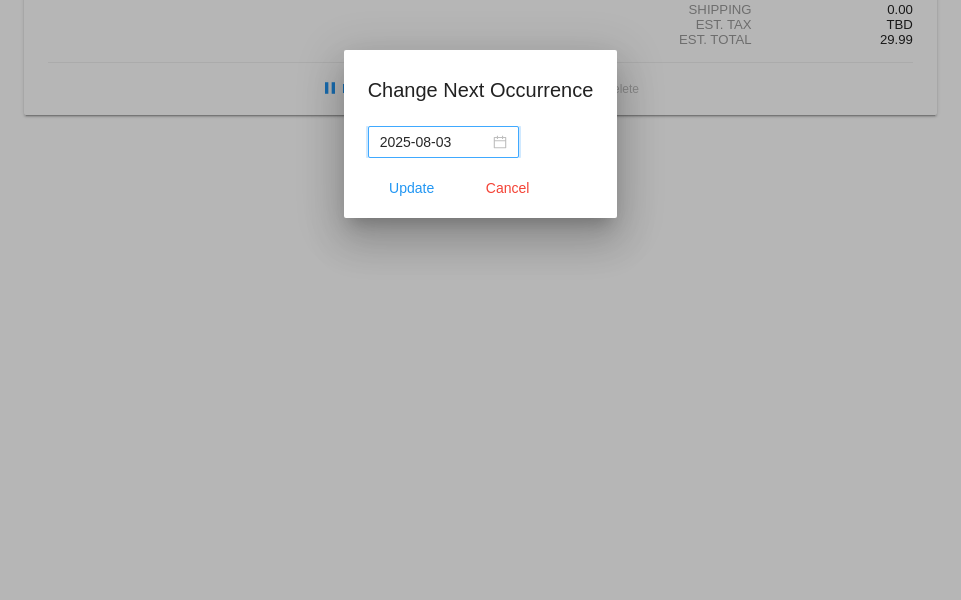 click on "[DATE]" at bounding box center (434, 142) 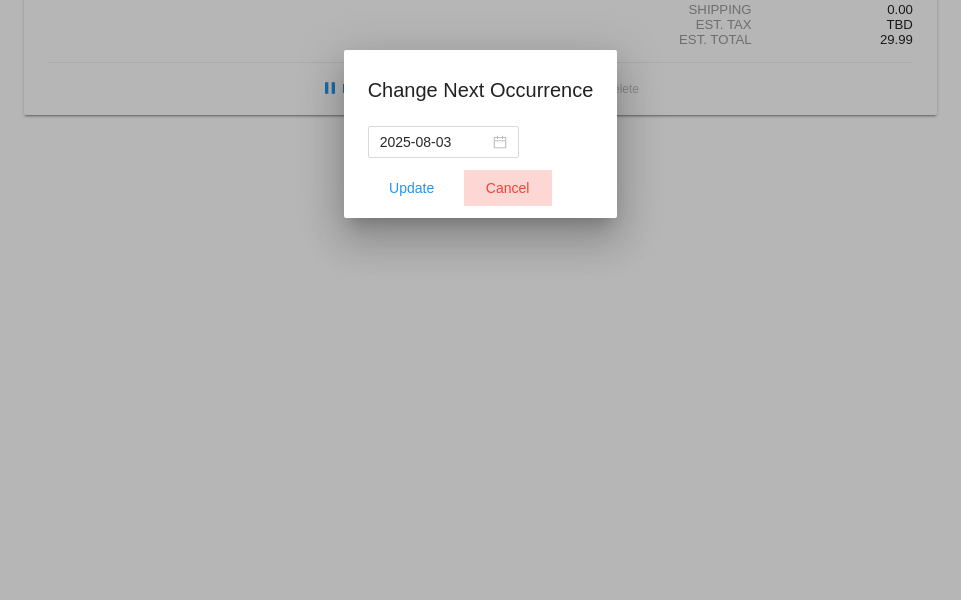 click on "Cancel" 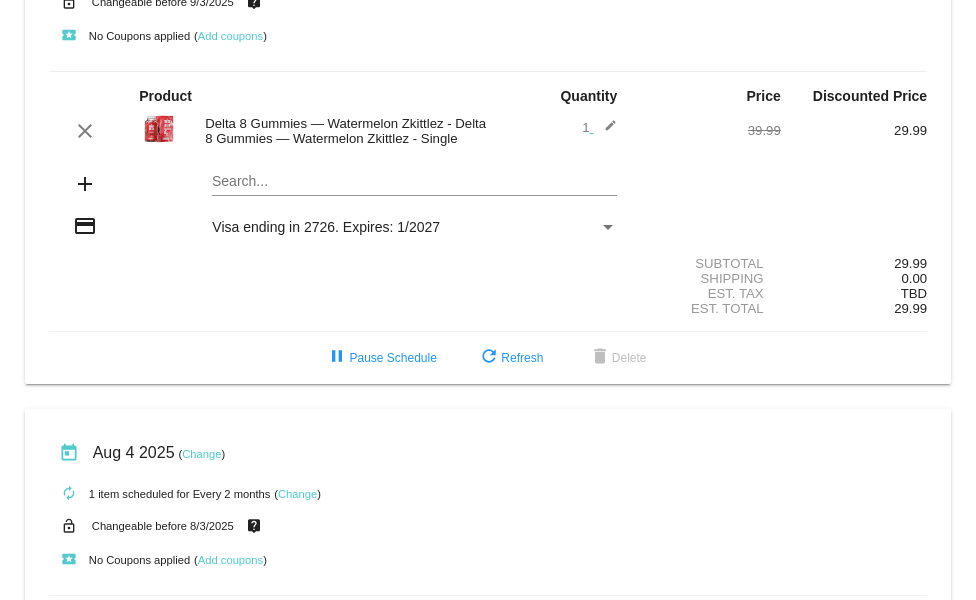 scroll, scrollTop: 0, scrollLeft: 0, axis: both 